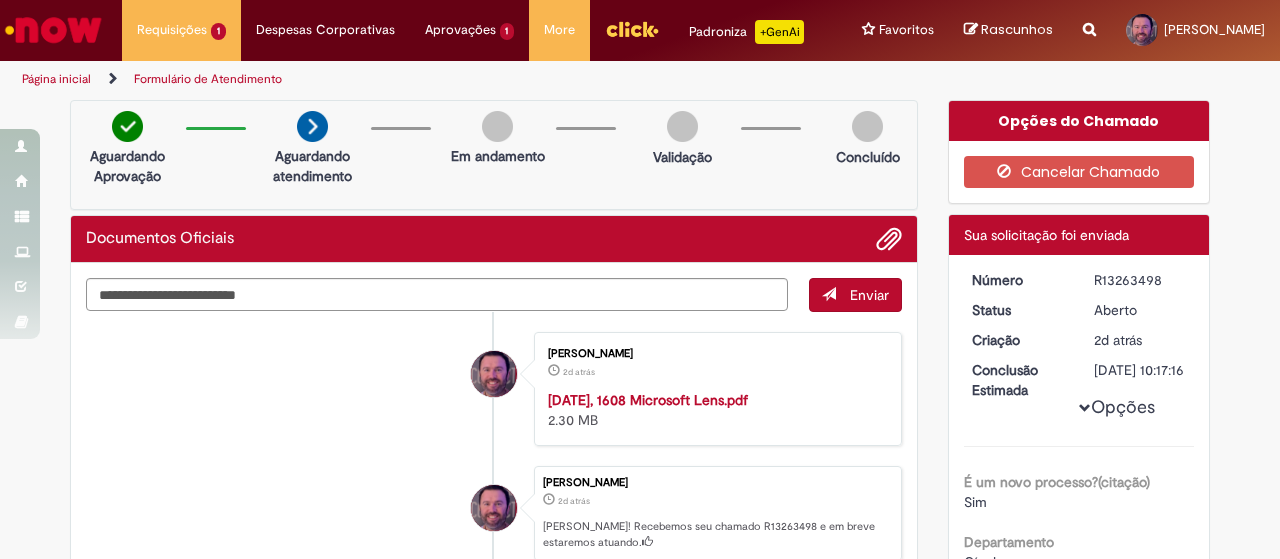scroll, scrollTop: 0, scrollLeft: 0, axis: both 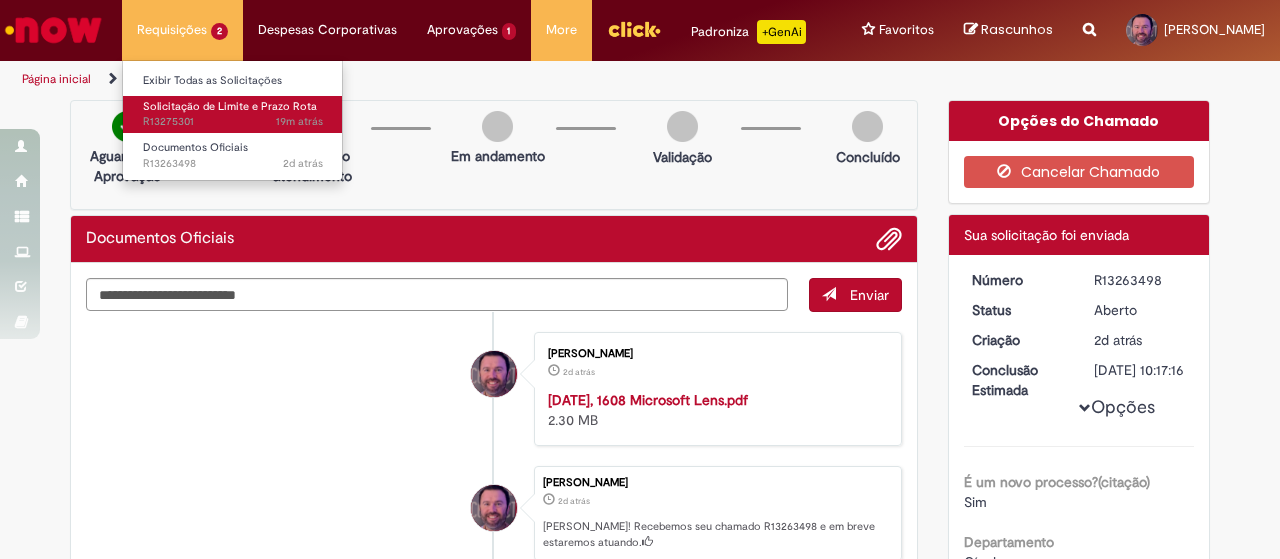 click on "Solicitação de Limite e Prazo Rota" at bounding box center [230, 106] 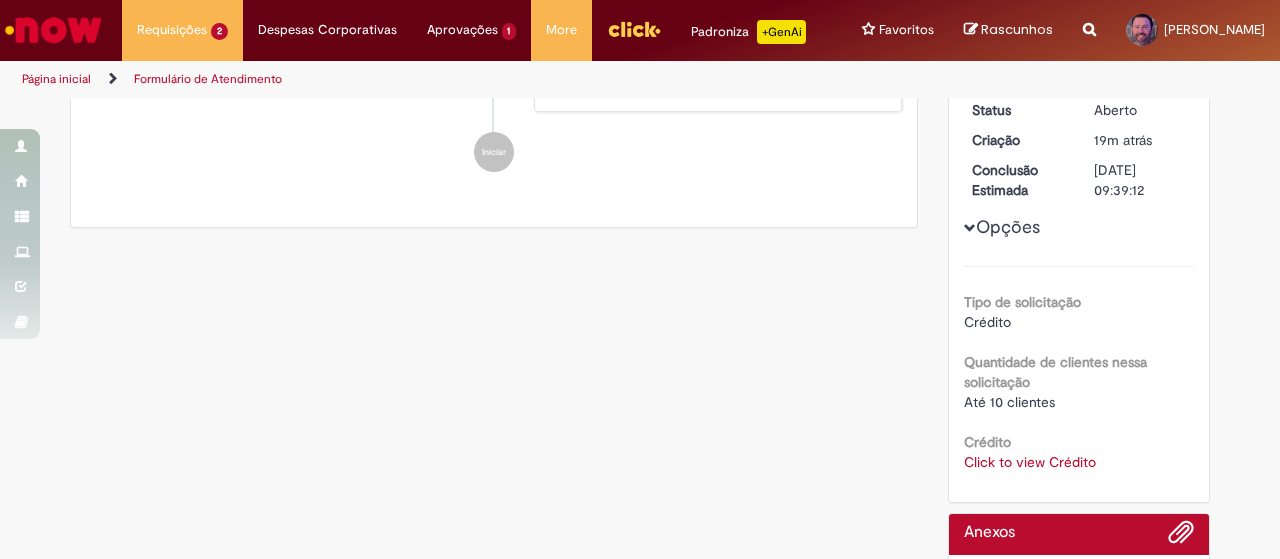 scroll, scrollTop: 300, scrollLeft: 0, axis: vertical 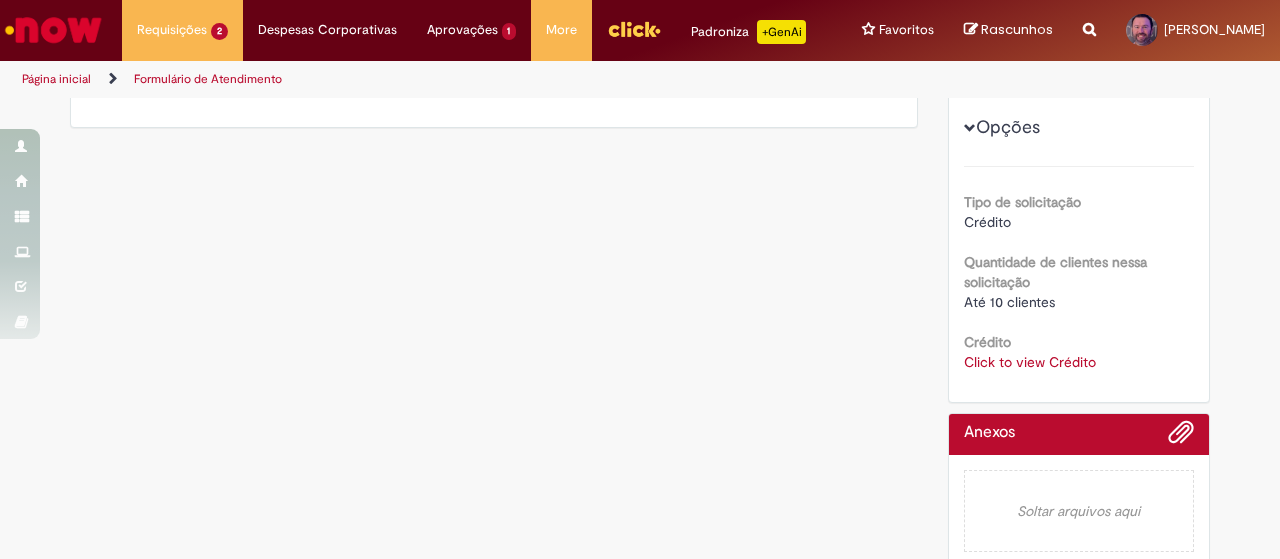 click on "Click to view Crédito" at bounding box center [1030, 362] 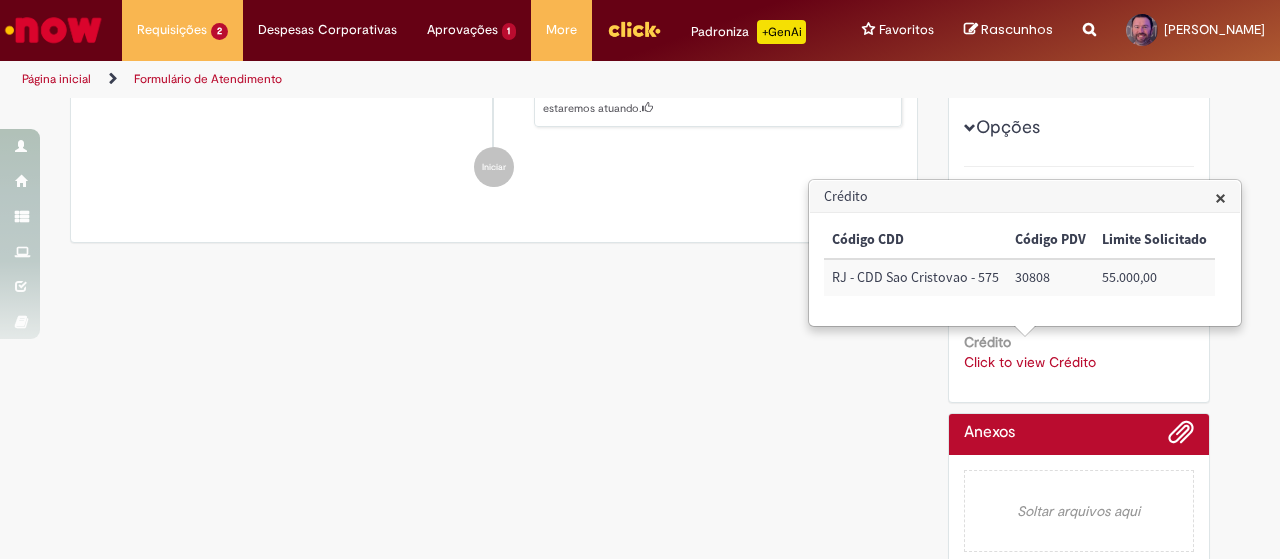 scroll, scrollTop: 315, scrollLeft: 0, axis: vertical 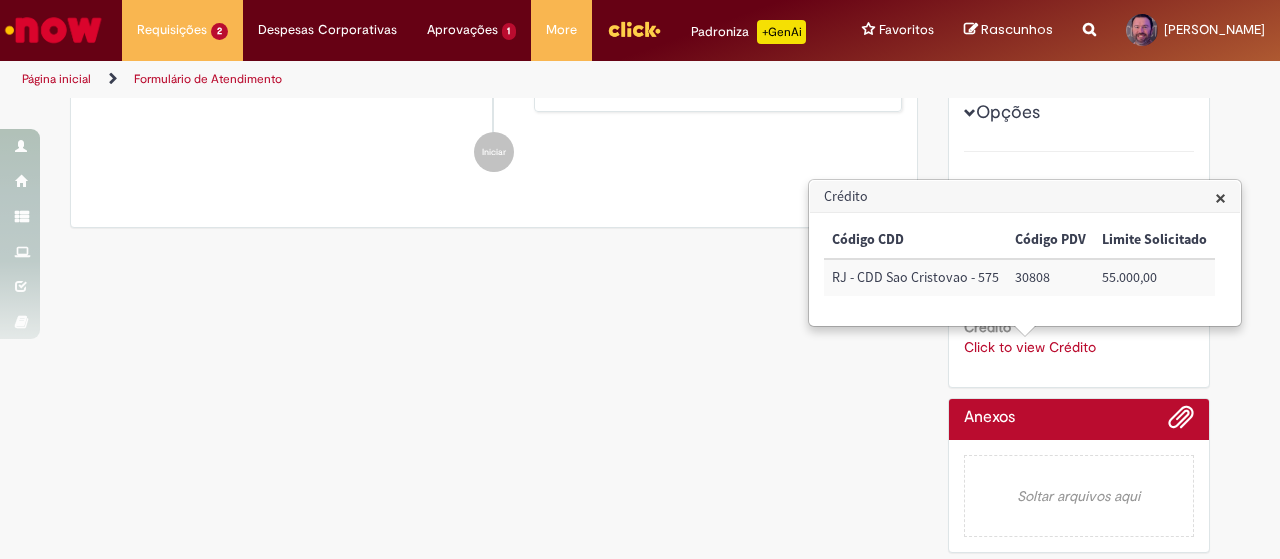 click on "55.000,00" at bounding box center (1154, 277) 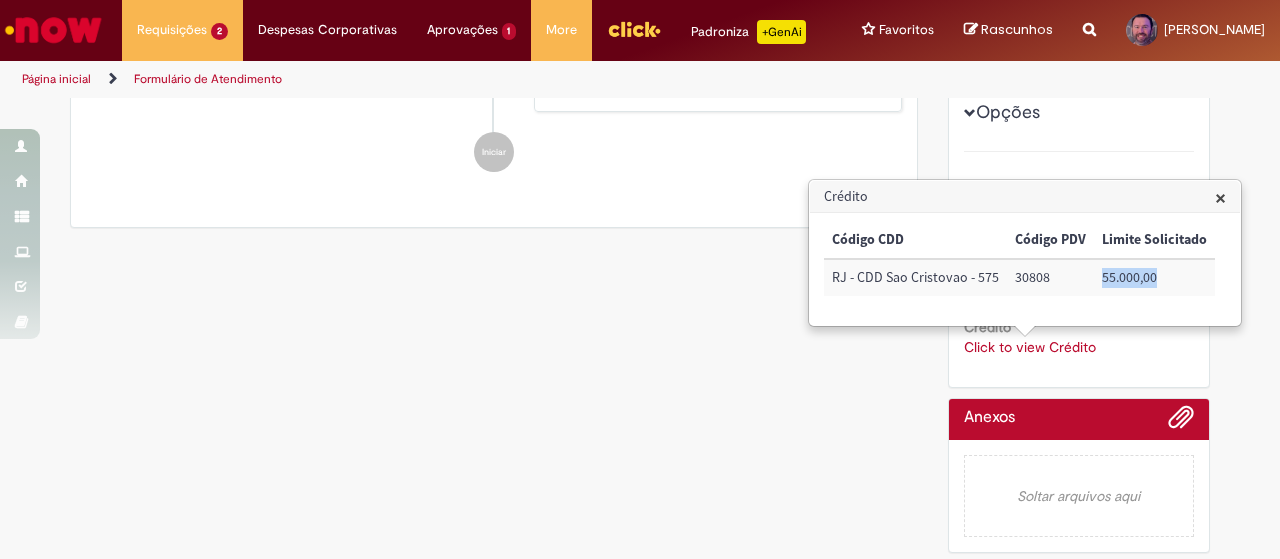 click on "55.000,00" at bounding box center (1154, 277) 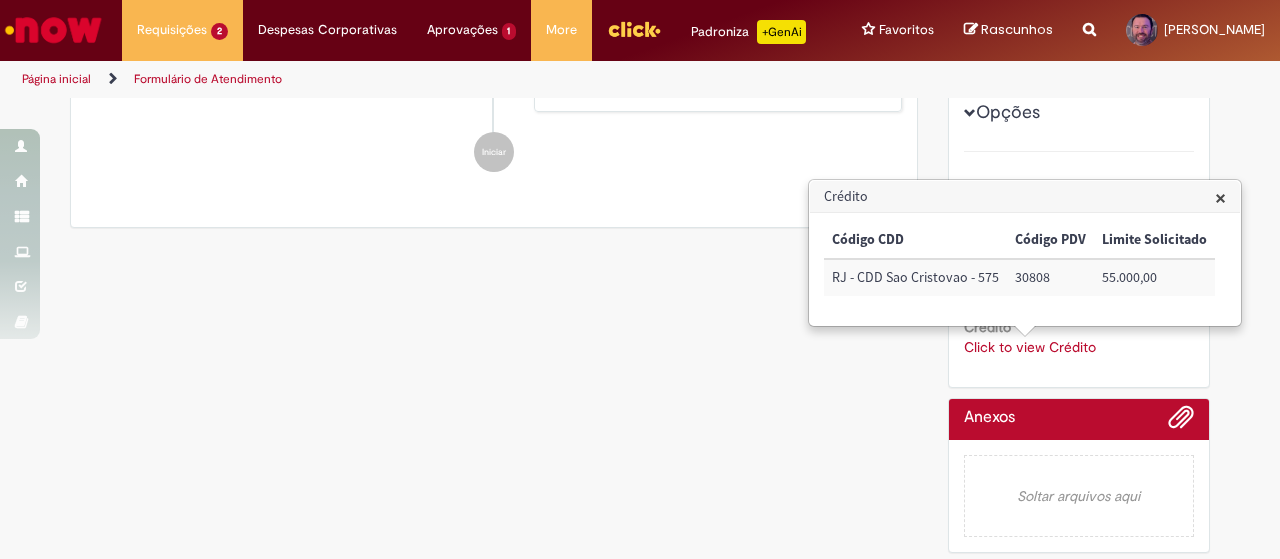 click on "Verificar Código de Barras
Aguardando Aprovação
Aguardando atendimento
Em andamento
Validação
Concluído
Solicitação de Limite e Prazo Rota
Enviar
Paulo Afonso De Freitas
19m atrás 19 minutos atrás
Ola! Recebemos seu chamado R13275301 e em breve estaremos atuando.
Iniciar
Opções do Chamado" at bounding box center (640, 174) 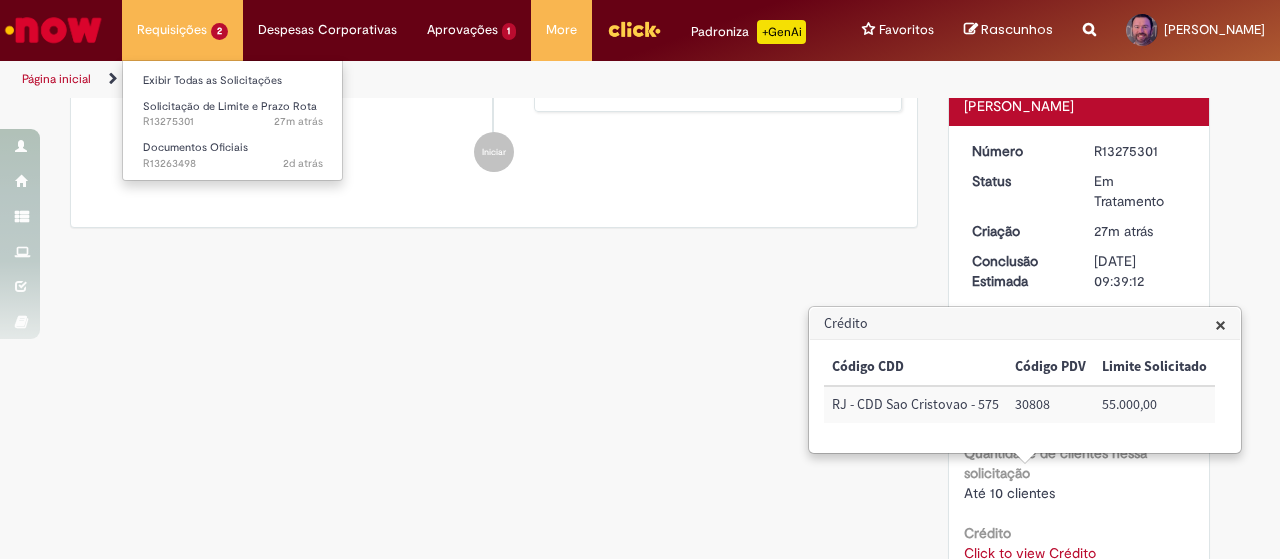 scroll, scrollTop: 414, scrollLeft: 0, axis: vertical 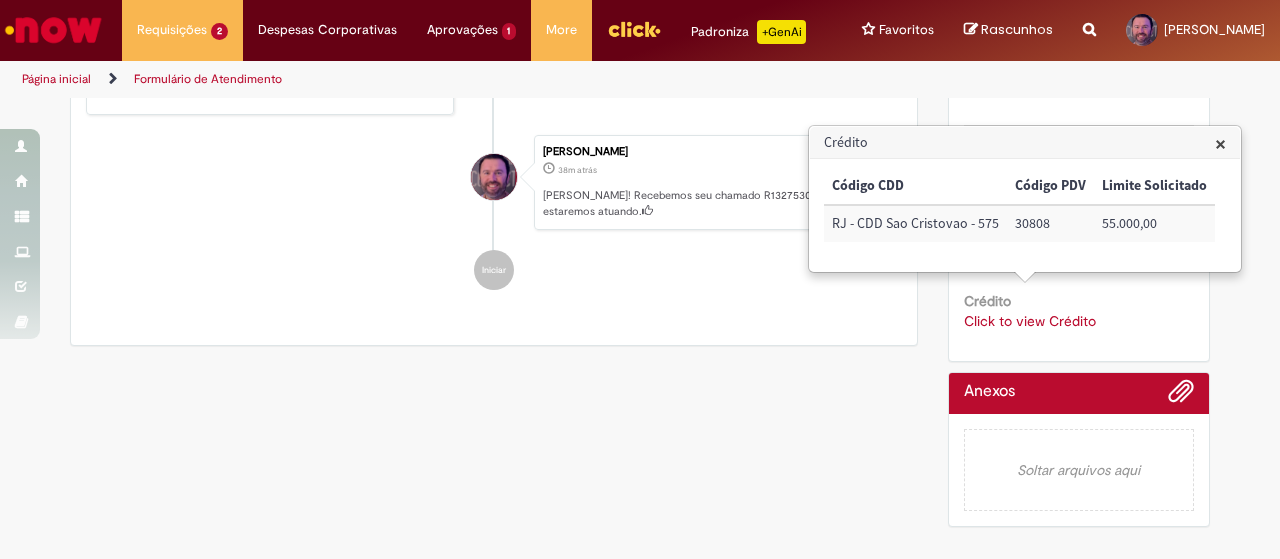 click on "Verificar Código de Barras
Aguardando Aprovação
Aguardando atendimento
Em andamento
Validação
Concluído
Solicitação de Limite e Prazo Rota
Enviar
Franciele Fernanda Melo dos Santos
11m atrás 11 minutos atrás     Comentários adicionais
Solução Proposta:" at bounding box center [640, 98] 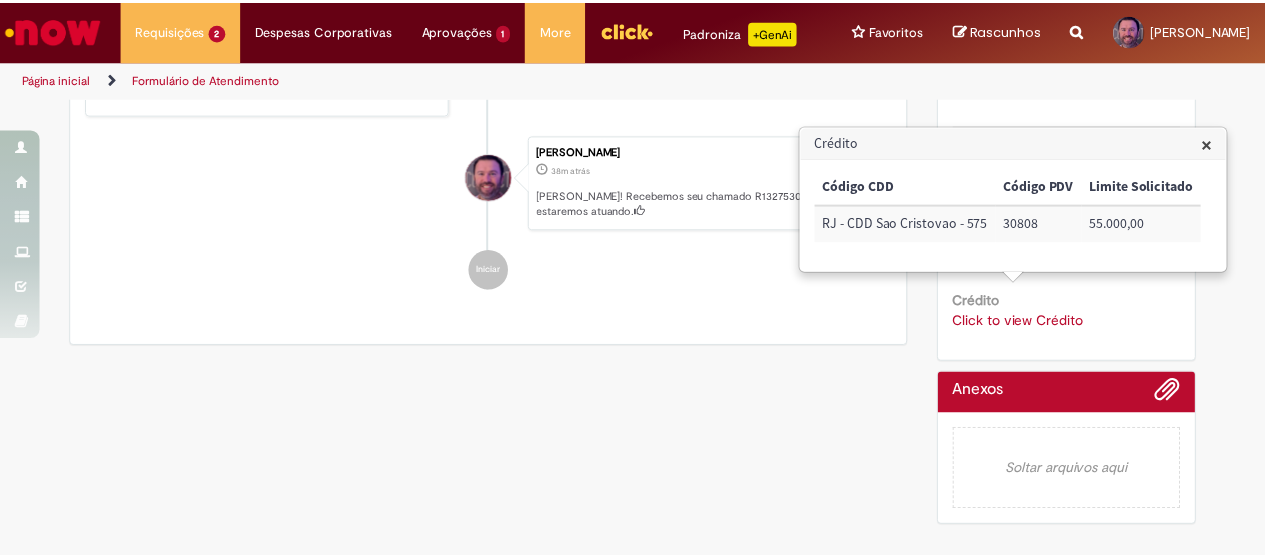 scroll, scrollTop: 0, scrollLeft: 0, axis: both 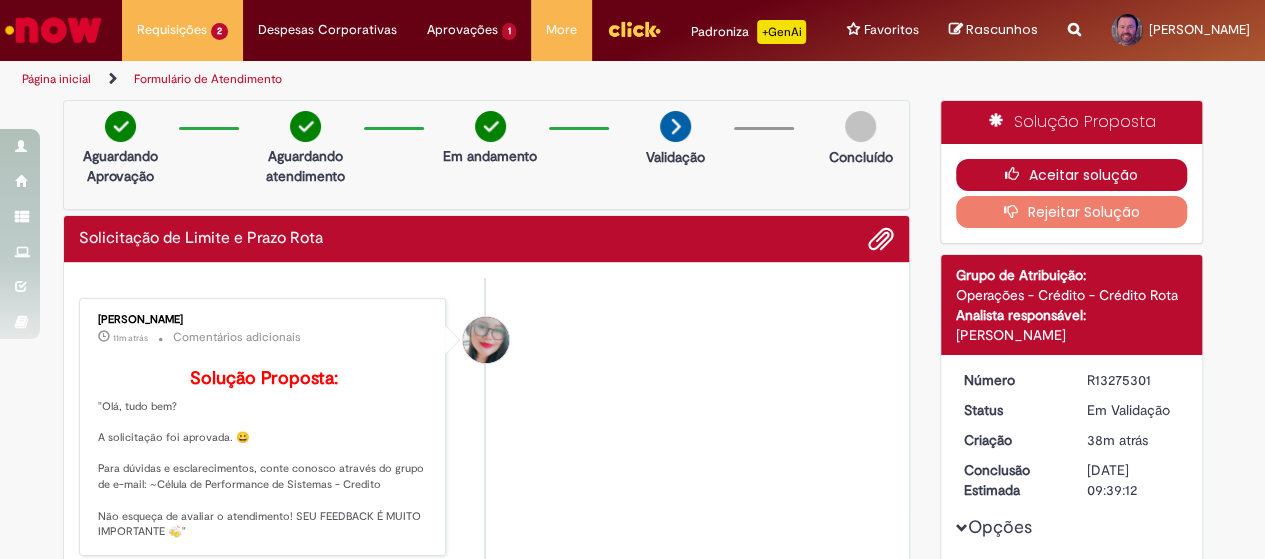 click on "Aceitar solução" at bounding box center (1071, 175) 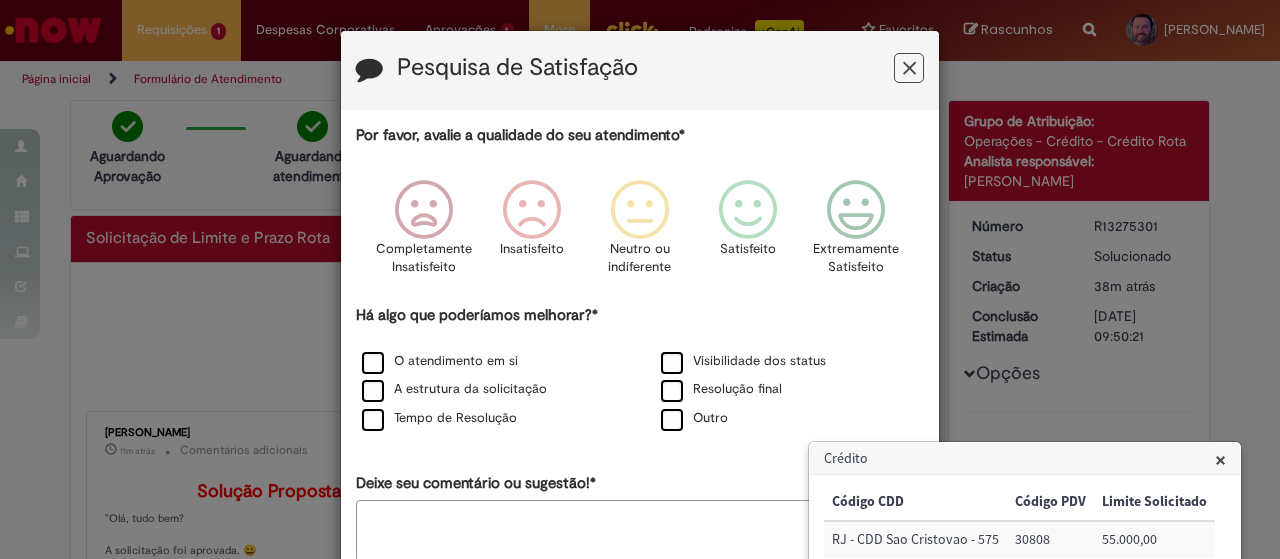 click at bounding box center (909, 68) 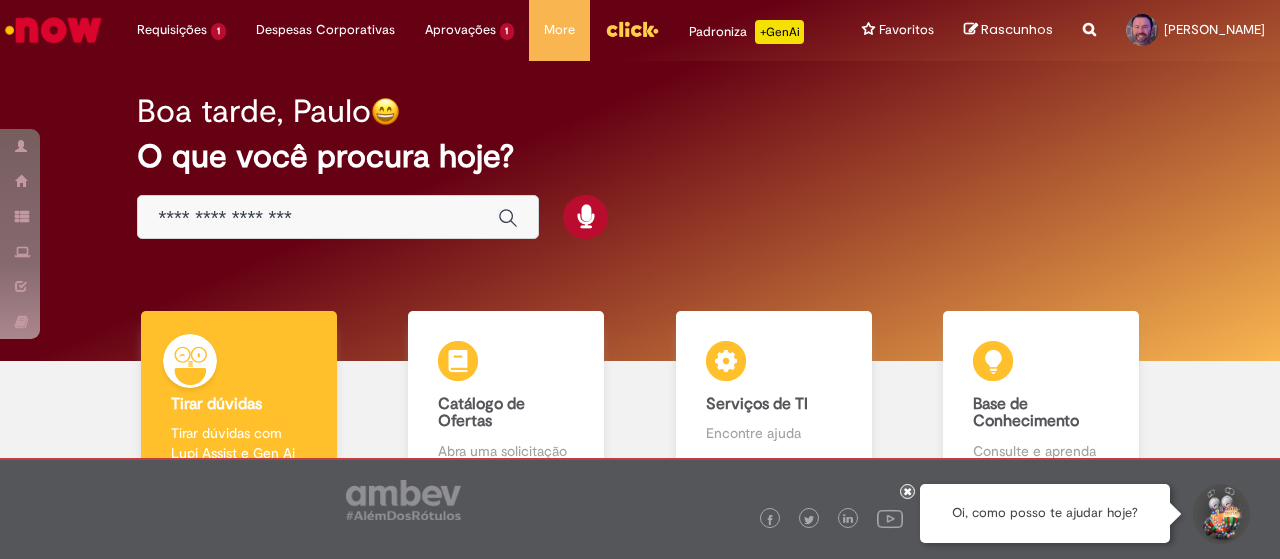 scroll, scrollTop: 0, scrollLeft: 0, axis: both 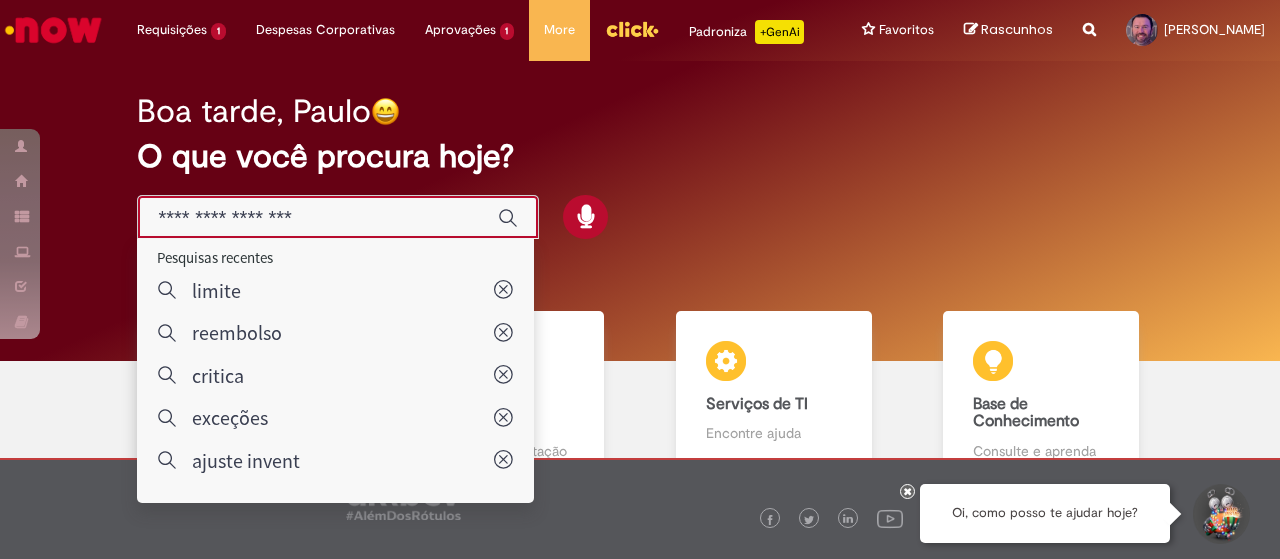 click at bounding box center (318, 218) 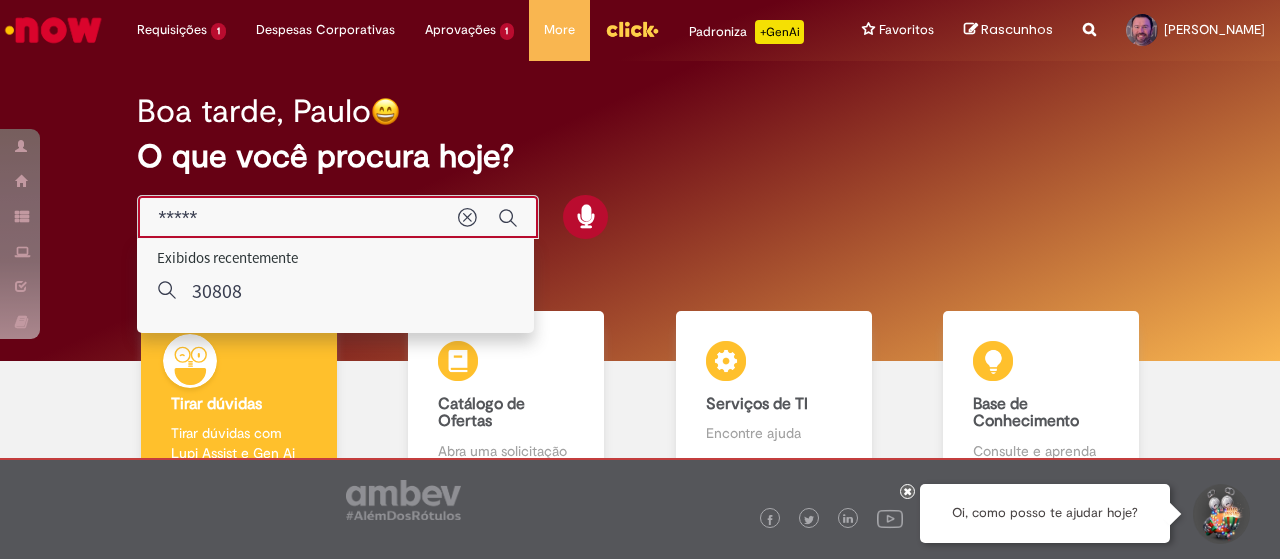 drag, startPoint x: 242, startPoint y: 212, endPoint x: 128, endPoint y: 224, distance: 114.62984 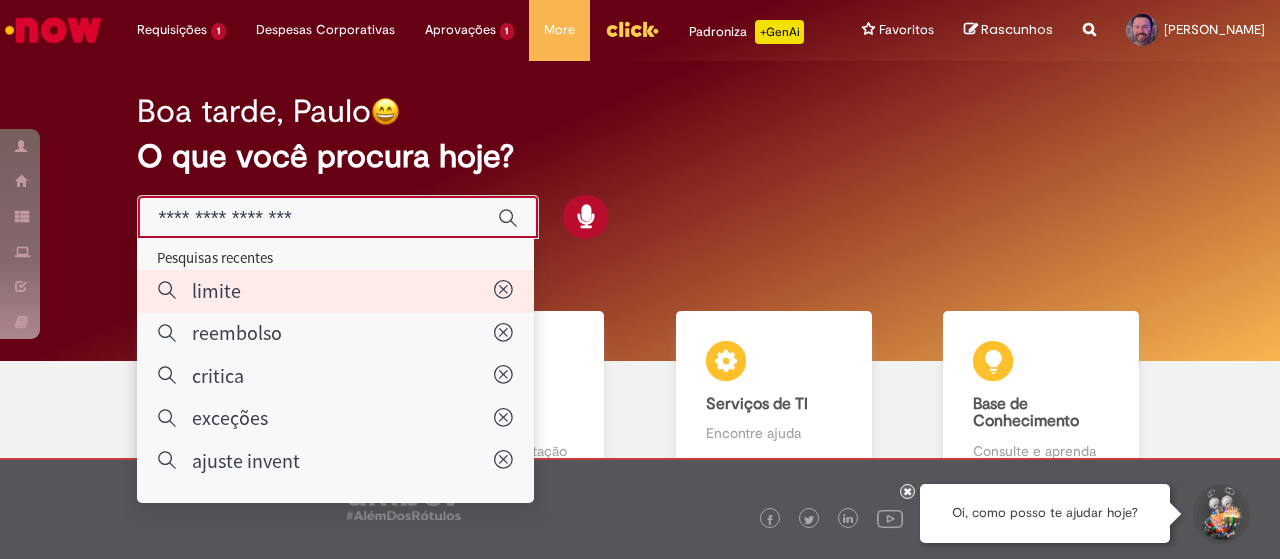 type on "******" 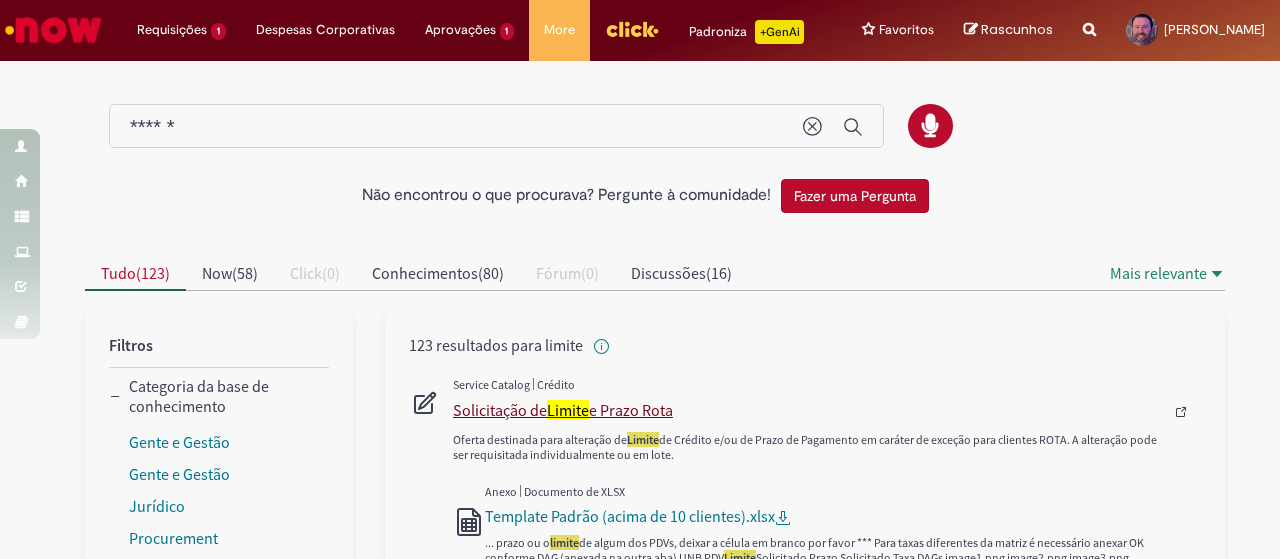 click on "Solicitação de  Limite  e Prazo Rota" at bounding box center (808, 410) 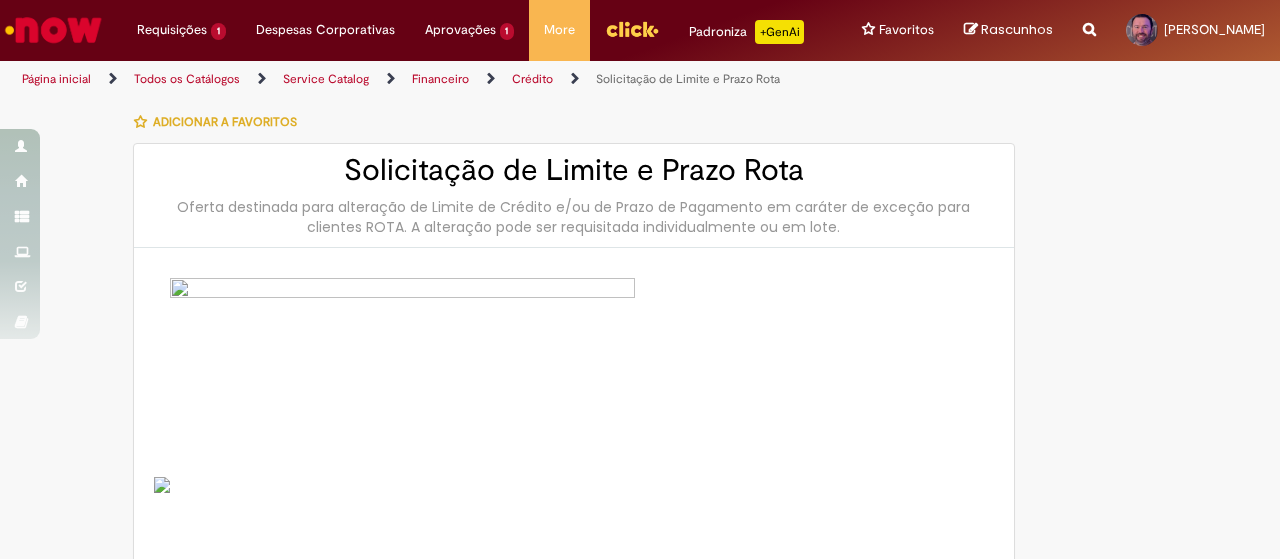 type on "********" 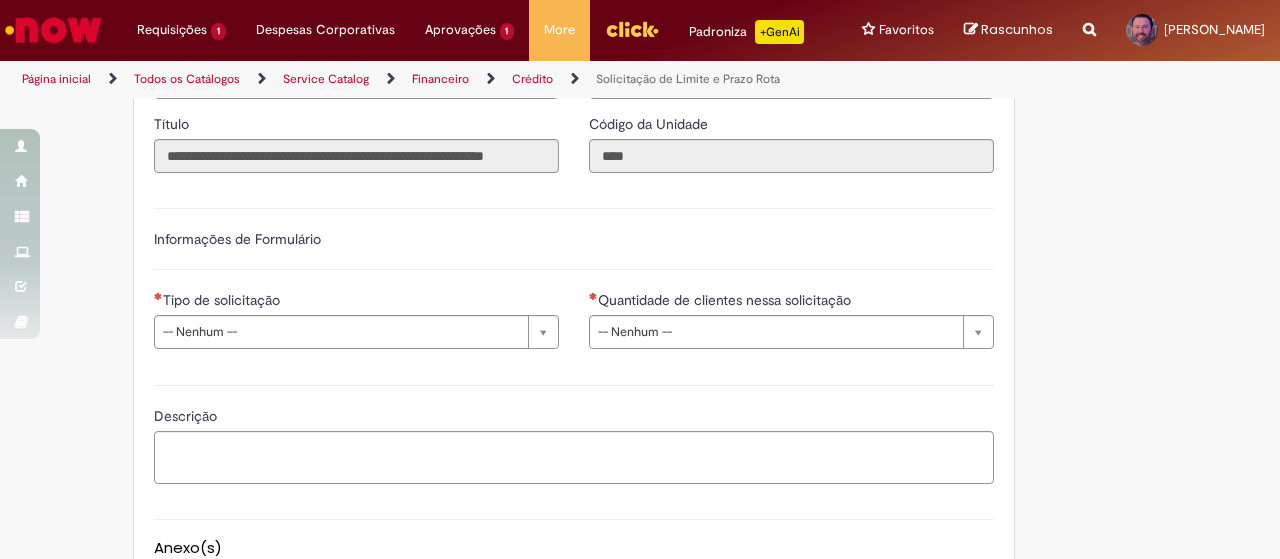 scroll, scrollTop: 900, scrollLeft: 0, axis: vertical 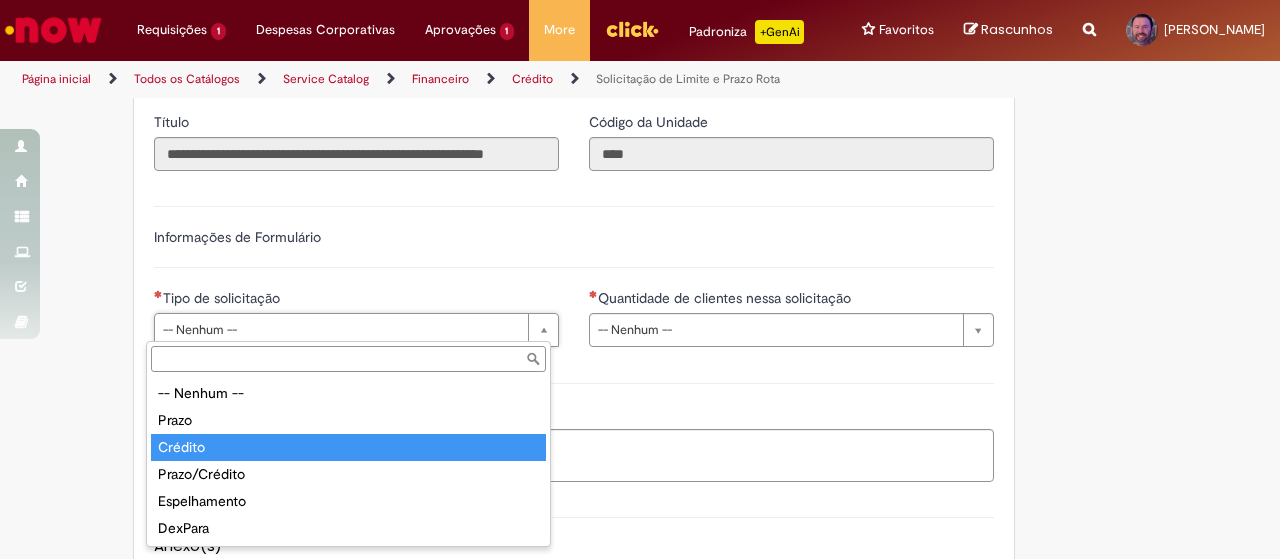 type on "*******" 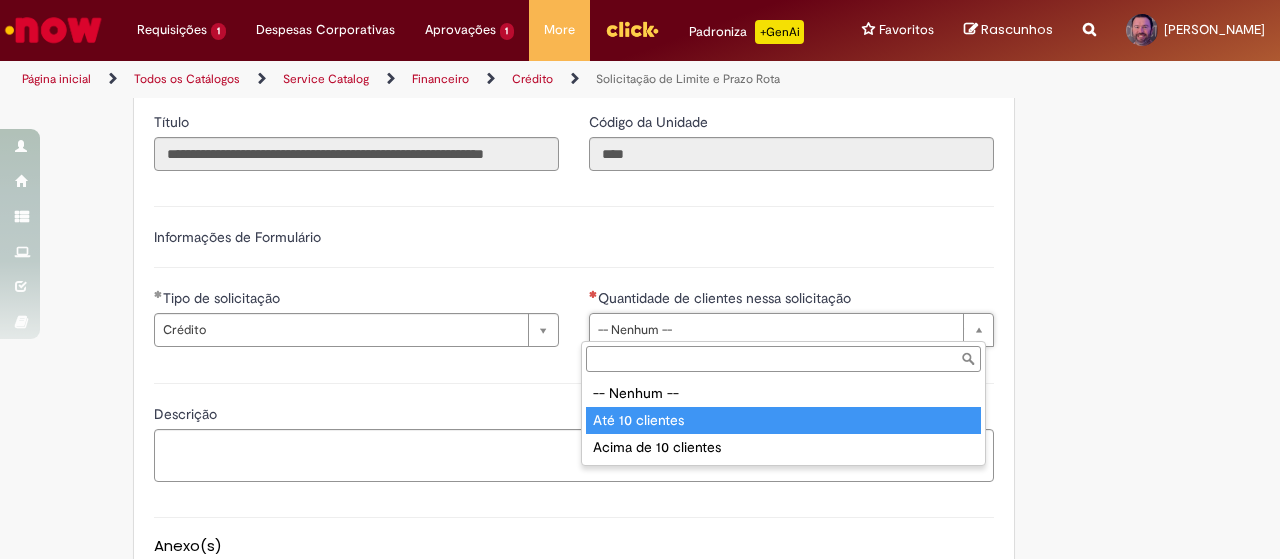 type on "**********" 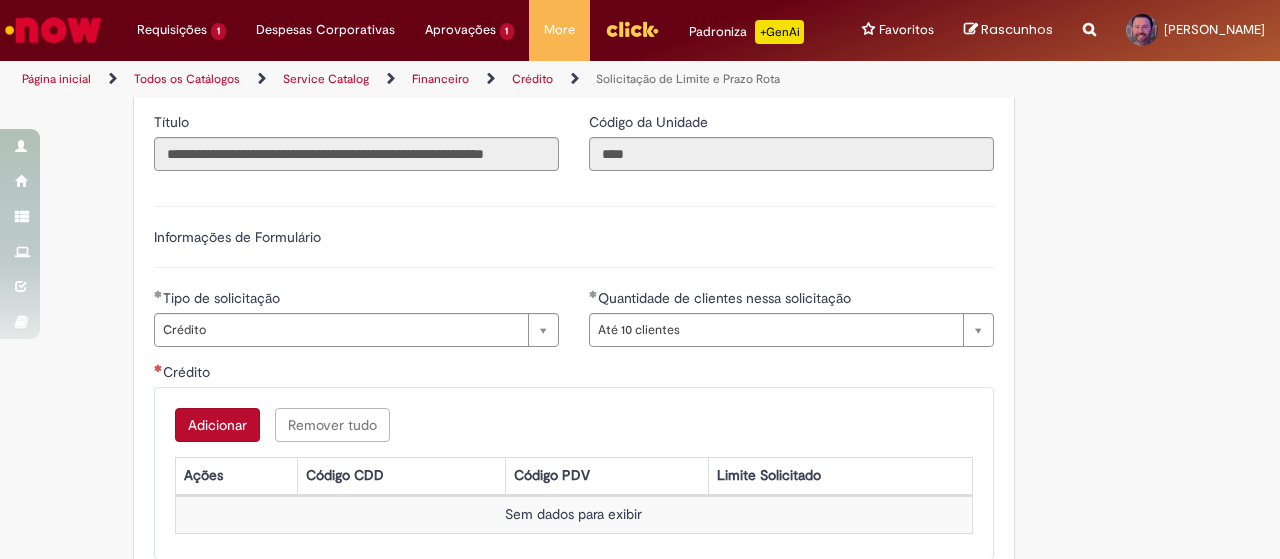 click on "Adicionar Remover tudo Crédito Ações Código CDD Código PDV Limite Solicitado Sem dados para exibir" at bounding box center [574, 473] 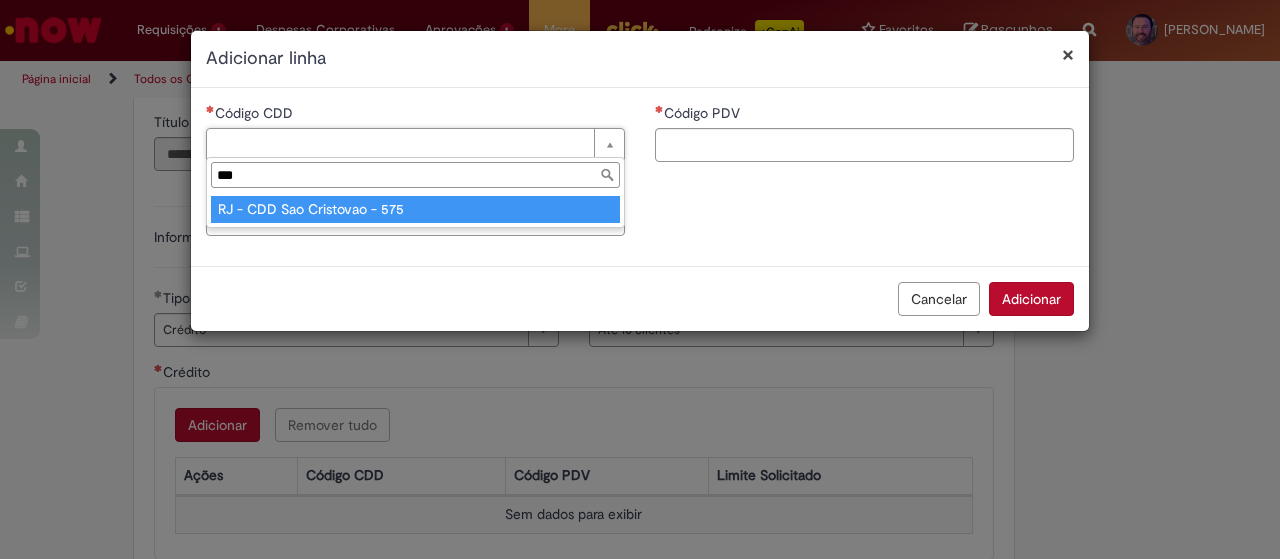type on "***" 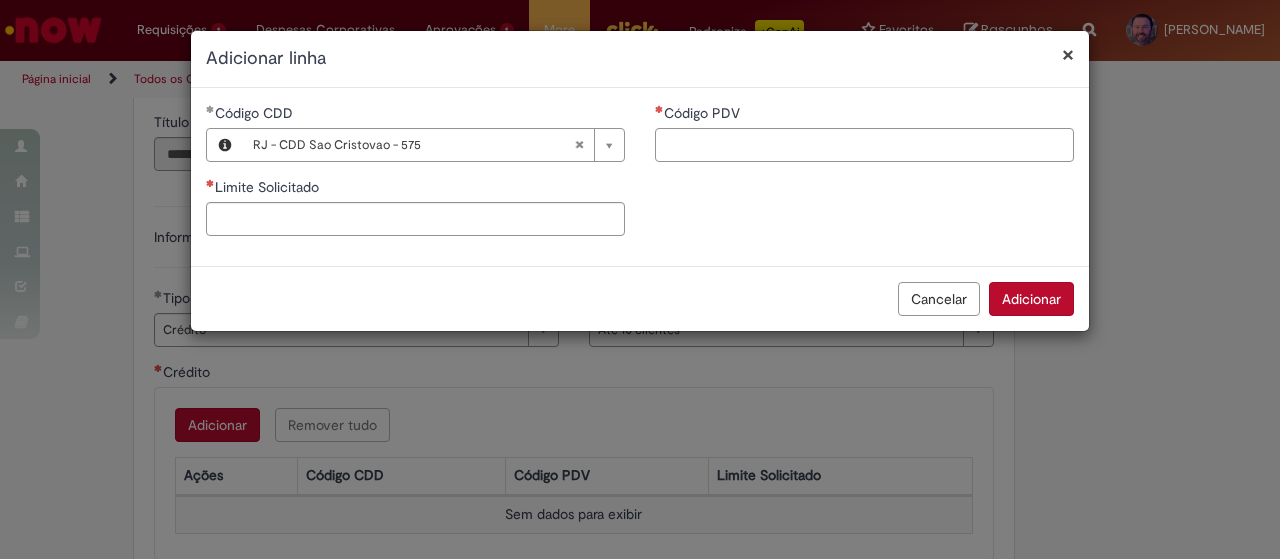 click on "Código PDV" at bounding box center (864, 145) 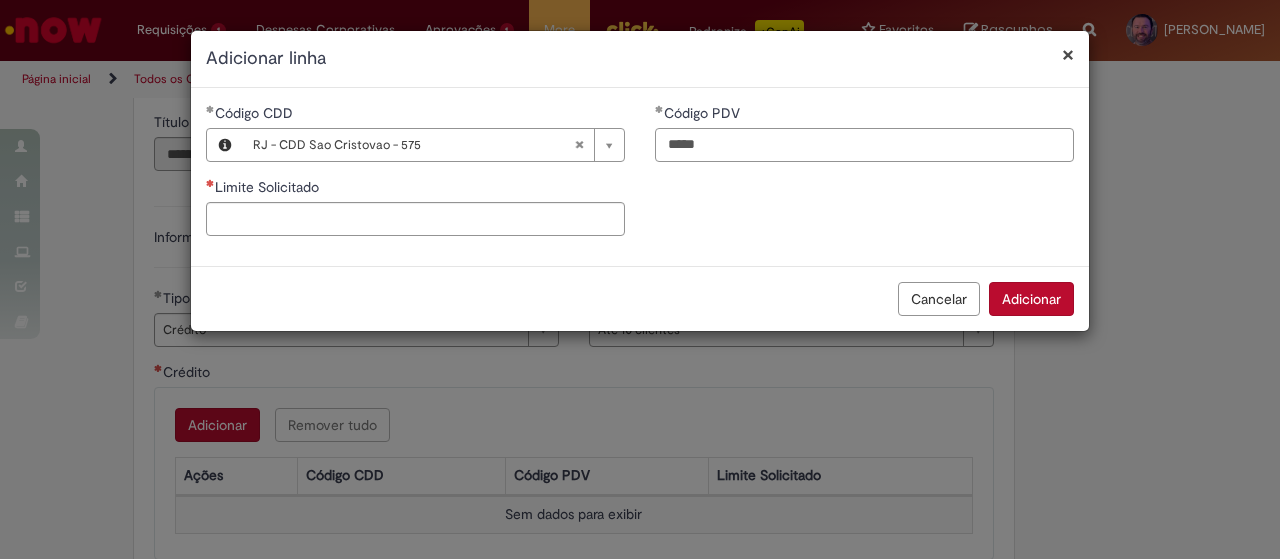 type on "*****" 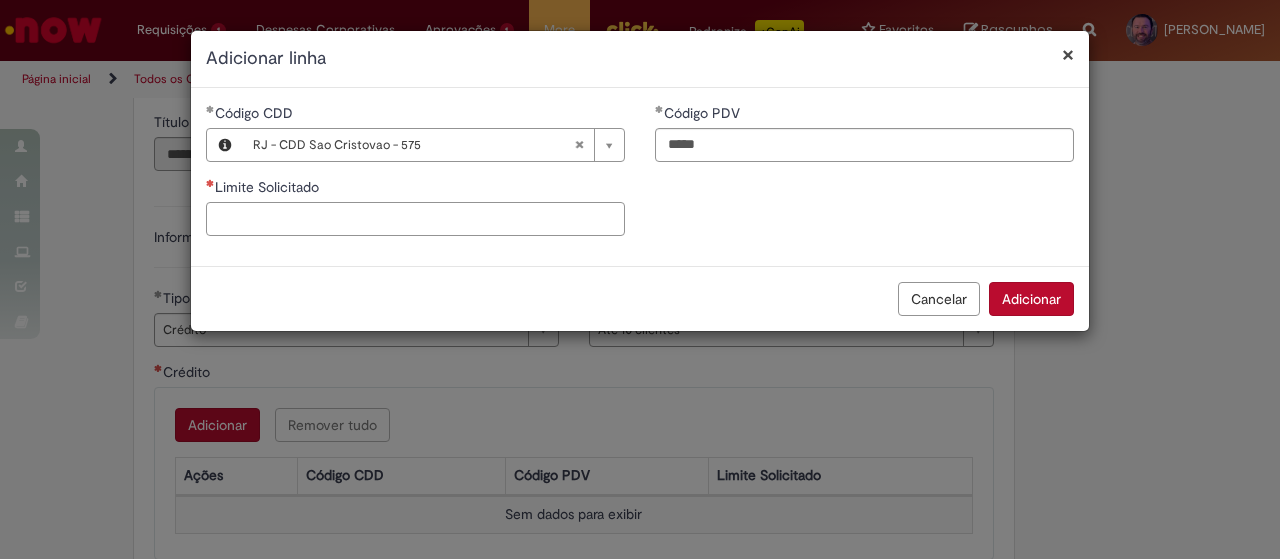 click on "Limite Solicitado" at bounding box center [415, 219] 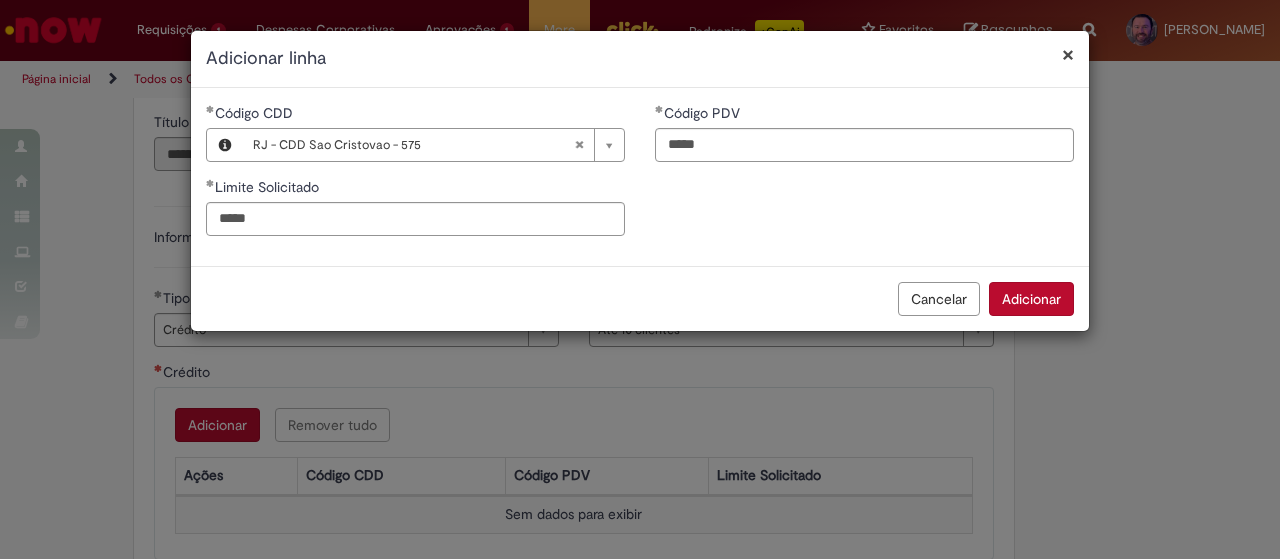 type on "*********" 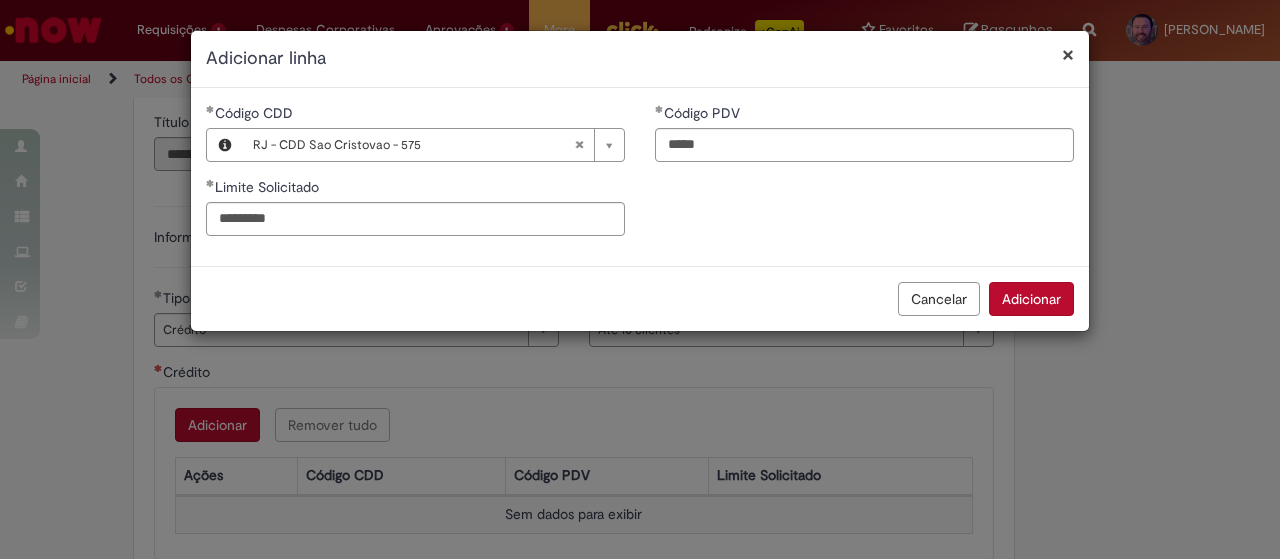 click on "Cancelar   Adicionar" at bounding box center (640, 298) 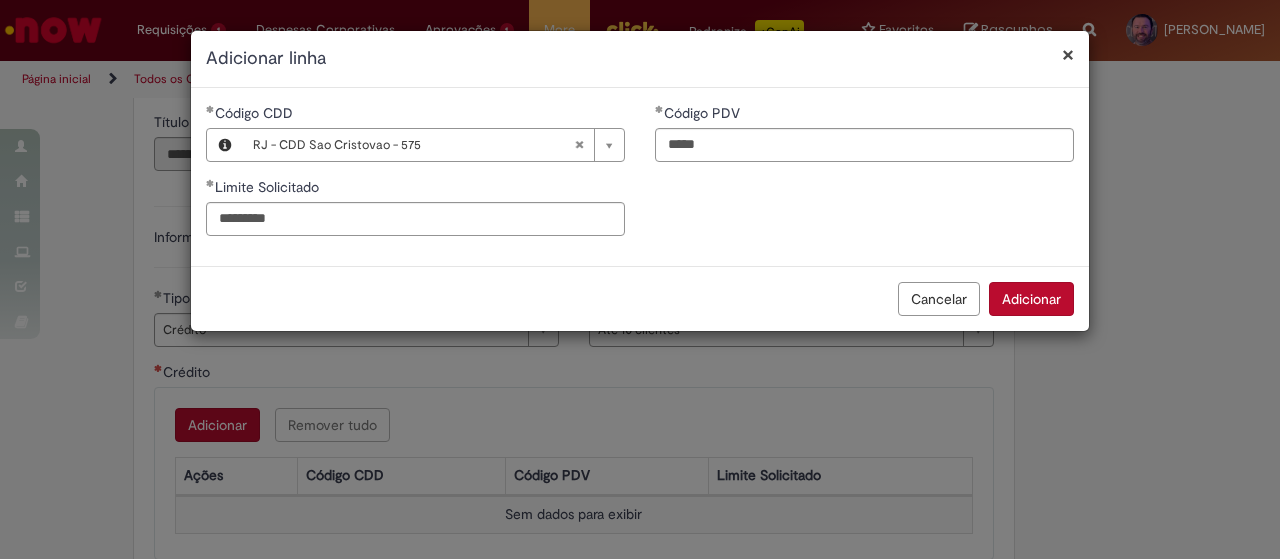 click on "Adicionar" at bounding box center [1031, 299] 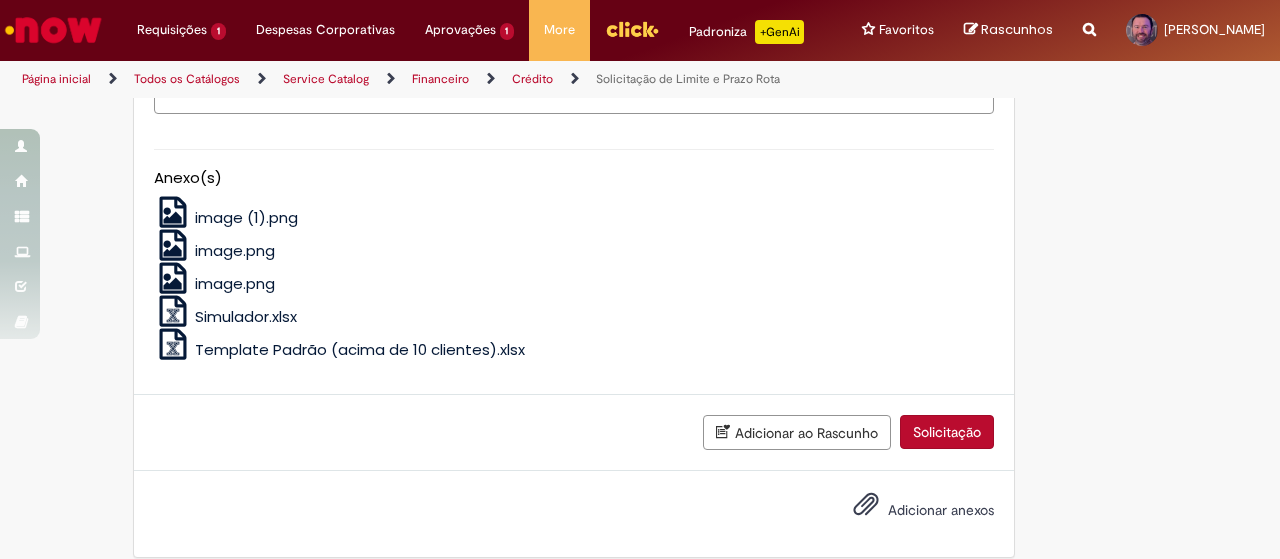 scroll, scrollTop: 1497, scrollLeft: 0, axis: vertical 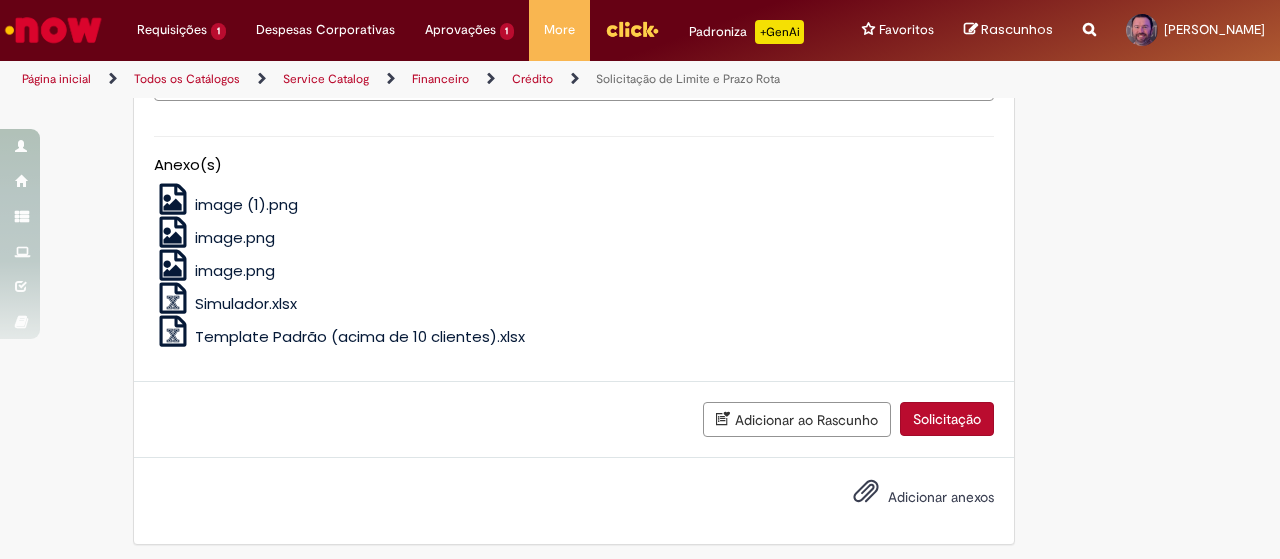 click on "Solicitação" at bounding box center [947, 419] 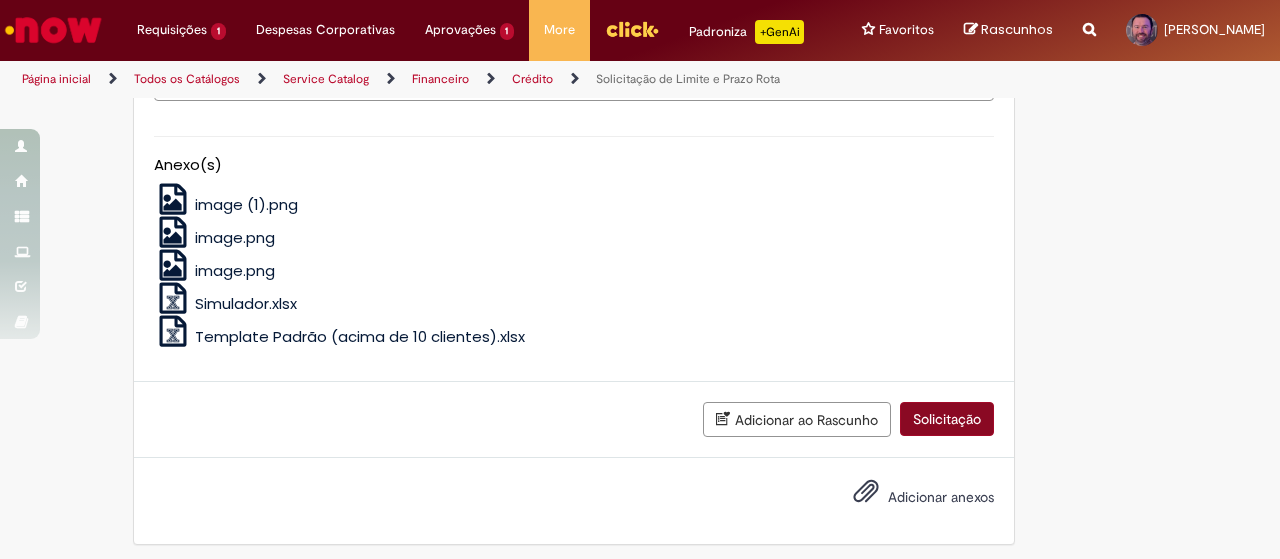 scroll, scrollTop: 1452, scrollLeft: 0, axis: vertical 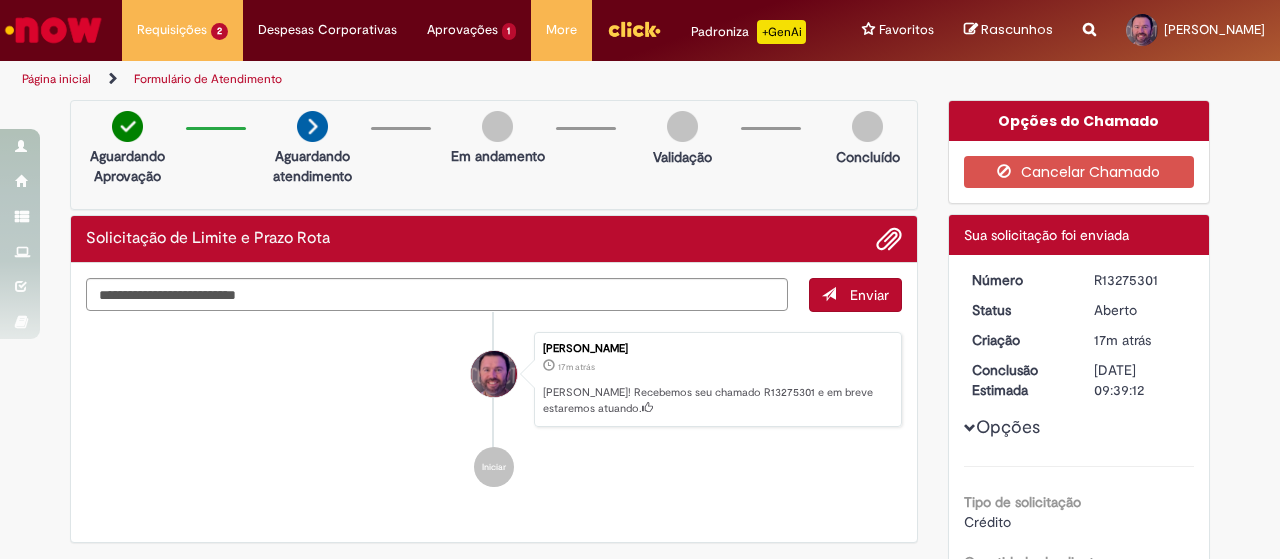 click on "Opções do Chamado" at bounding box center (1079, 121) 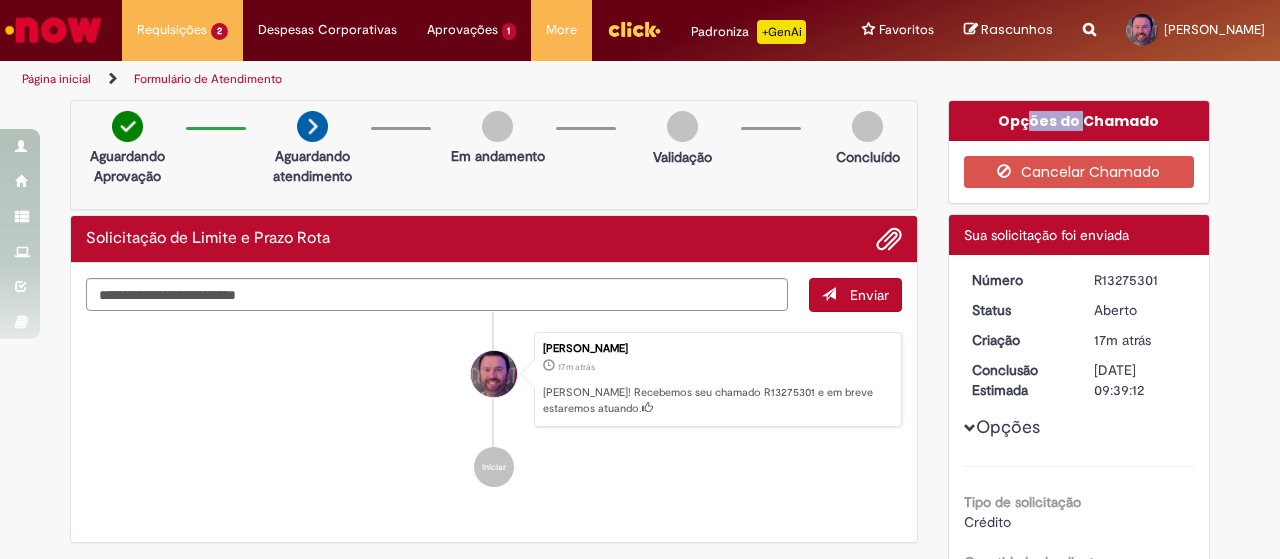 click on "Opções do Chamado" at bounding box center (1079, 121) 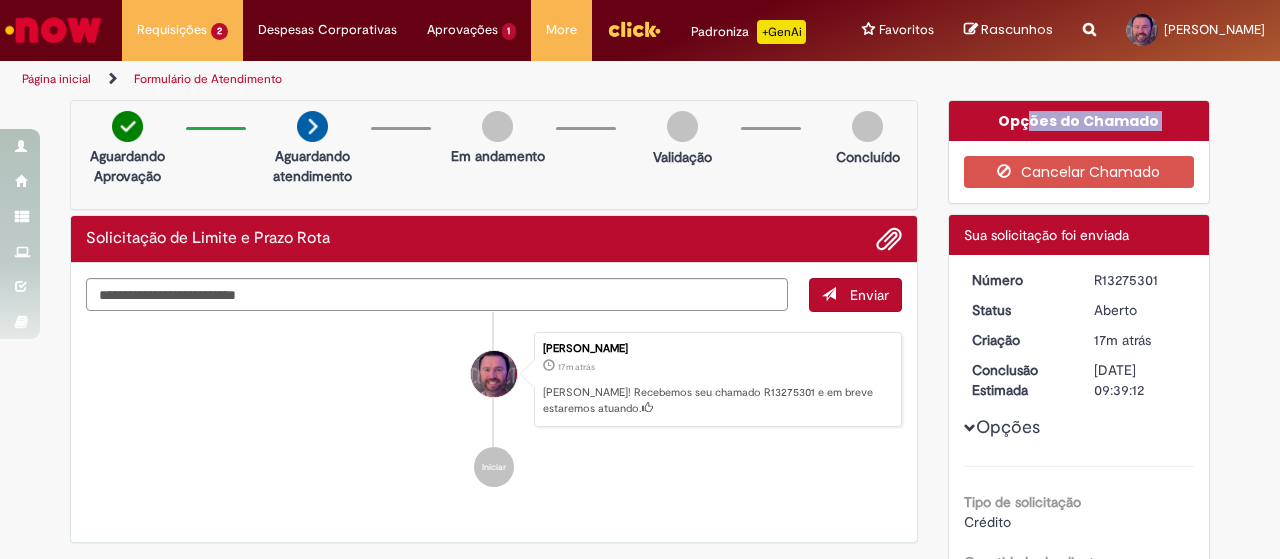 click on "Opções do Chamado" at bounding box center (1079, 121) 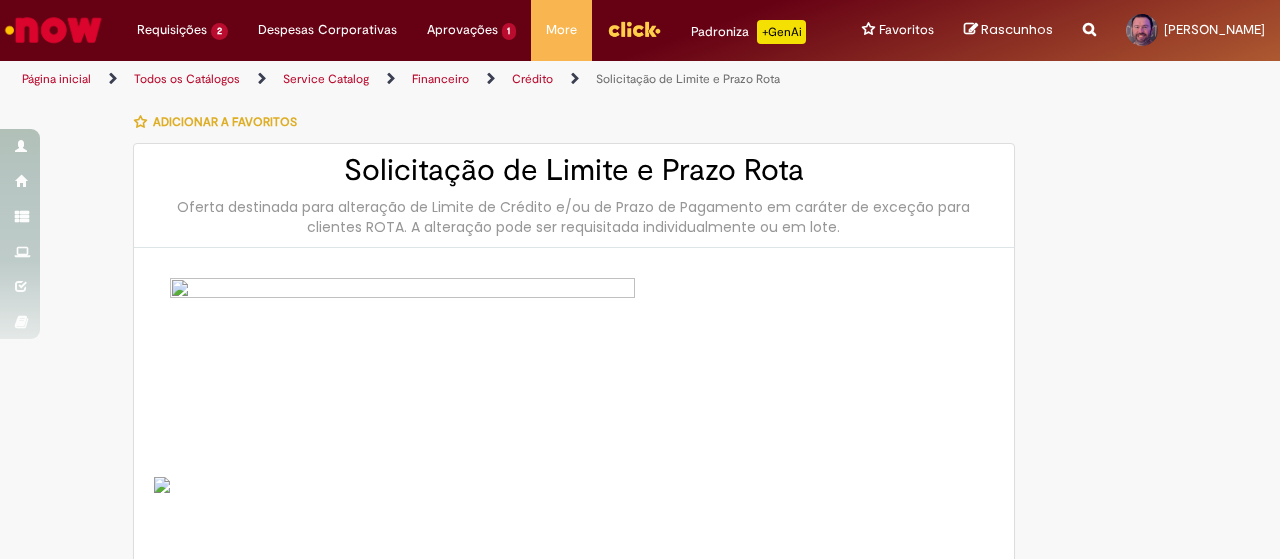 type on "********" 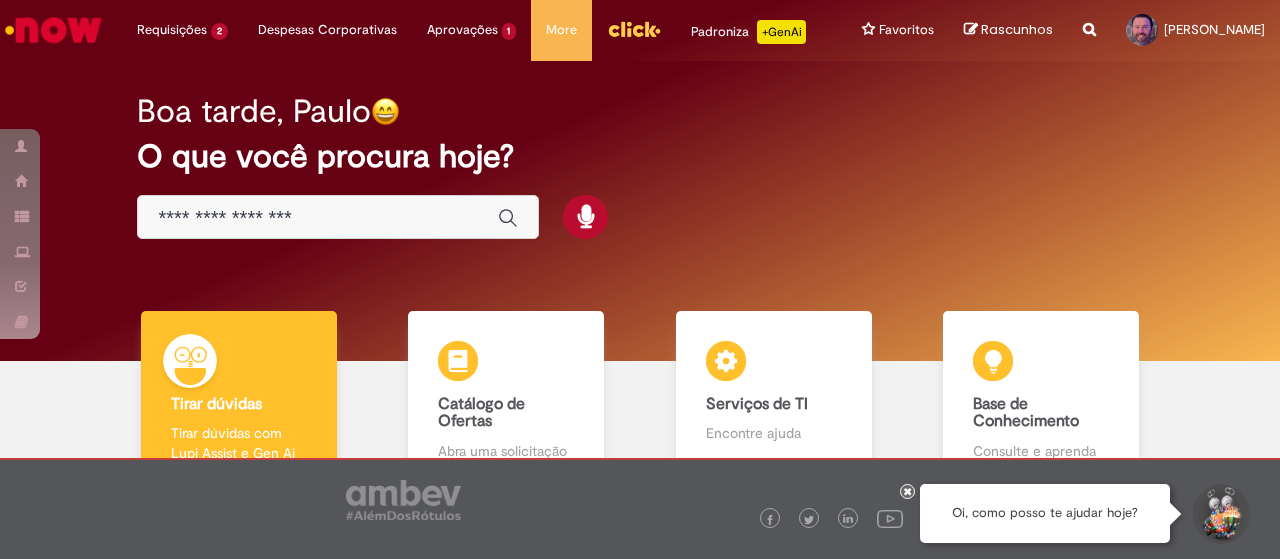 scroll, scrollTop: 0, scrollLeft: 0, axis: both 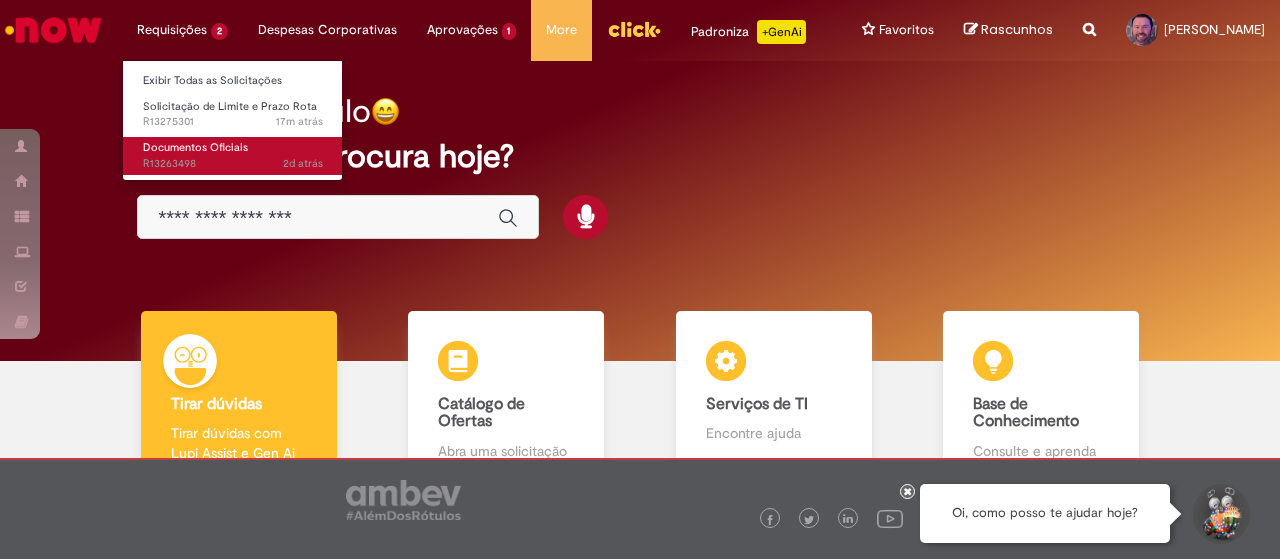 click on "Documentos Oficiais" at bounding box center [195, 147] 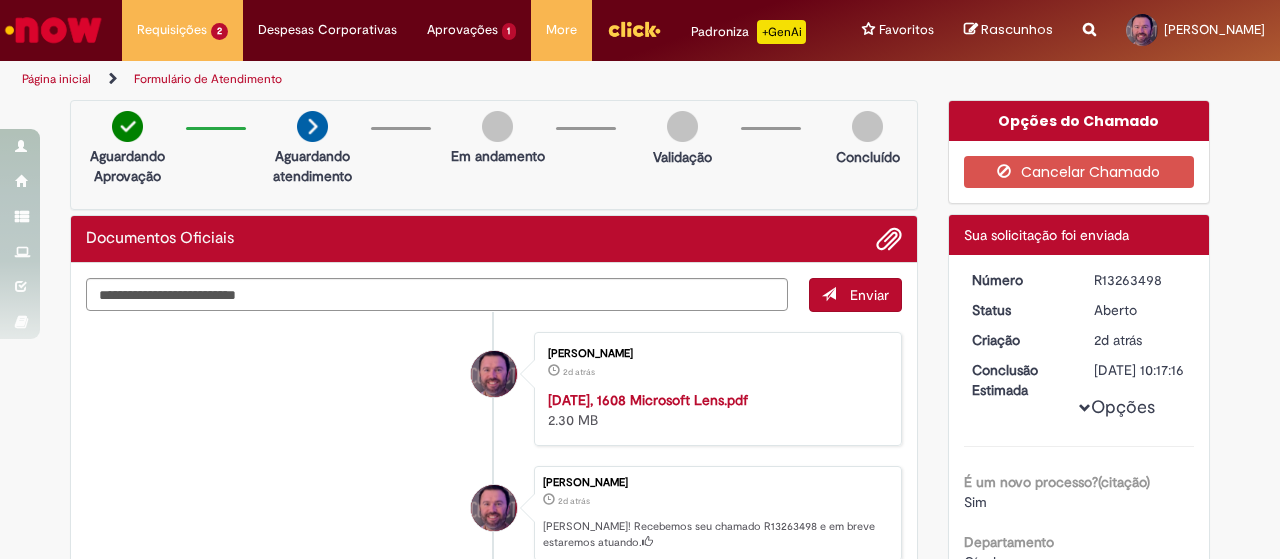 click on "2d atrás 2 dias atrás" at bounding box center [717, 499] 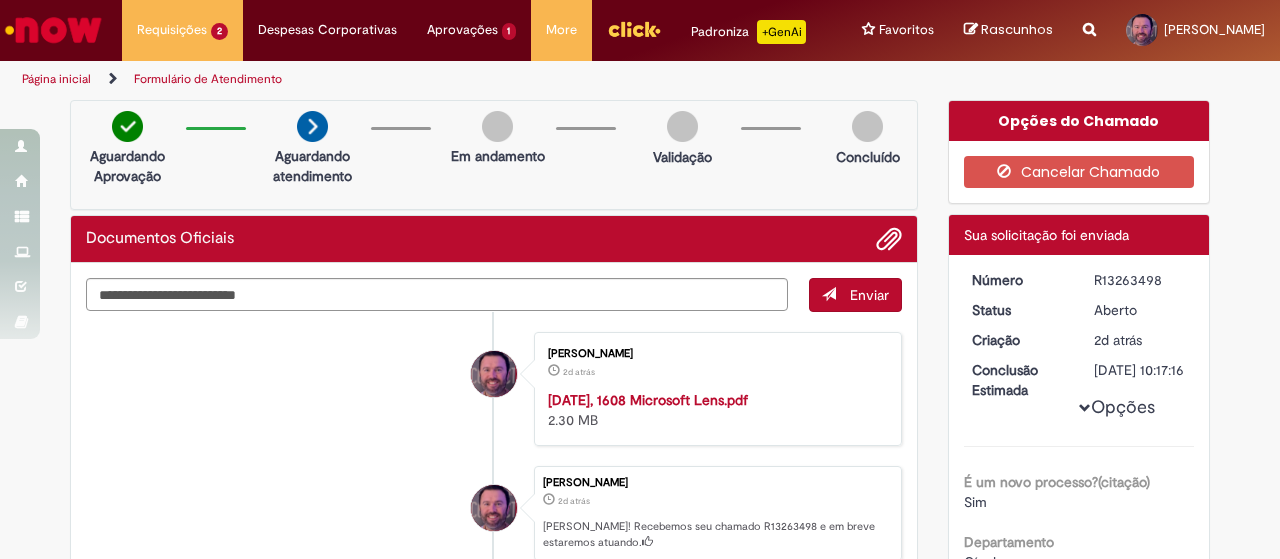 click on "Enviar
[PERSON_NAME]
2d atrás 2 dias atrás
[DATE], 1608 Microsoft Lens.pdf  2.30 MB
[PERSON_NAME]
2d atrás 2 dias atrás
[PERSON_NAME]! Recebemos seu chamado R13263498 e em breve estaremos atuando.
Iniciar" at bounding box center (494, 470) 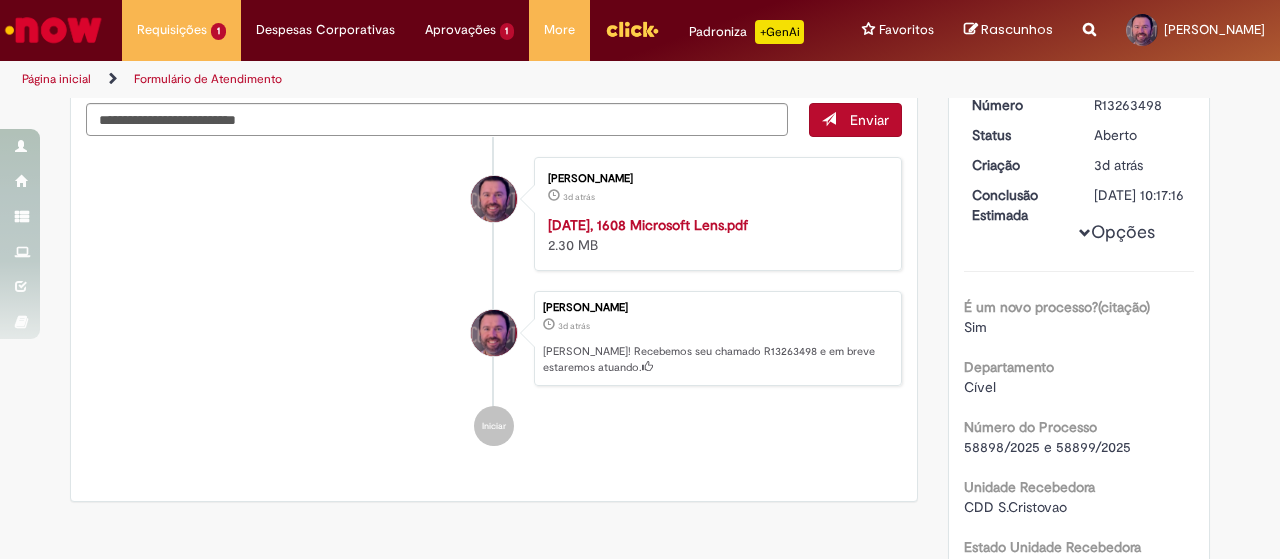 scroll, scrollTop: 400, scrollLeft: 0, axis: vertical 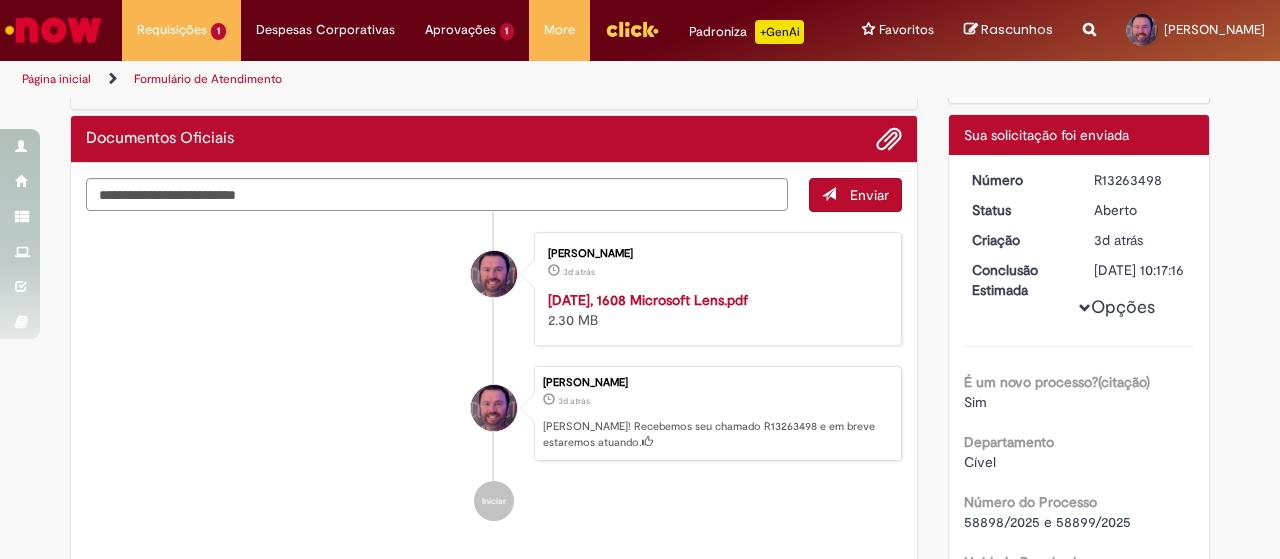 click on "[PERSON_NAME]
3d atrás 3 dias atrás
[DATE], 1608 Microsoft Lens.pdf  2.30 MB" at bounding box center [494, 289] 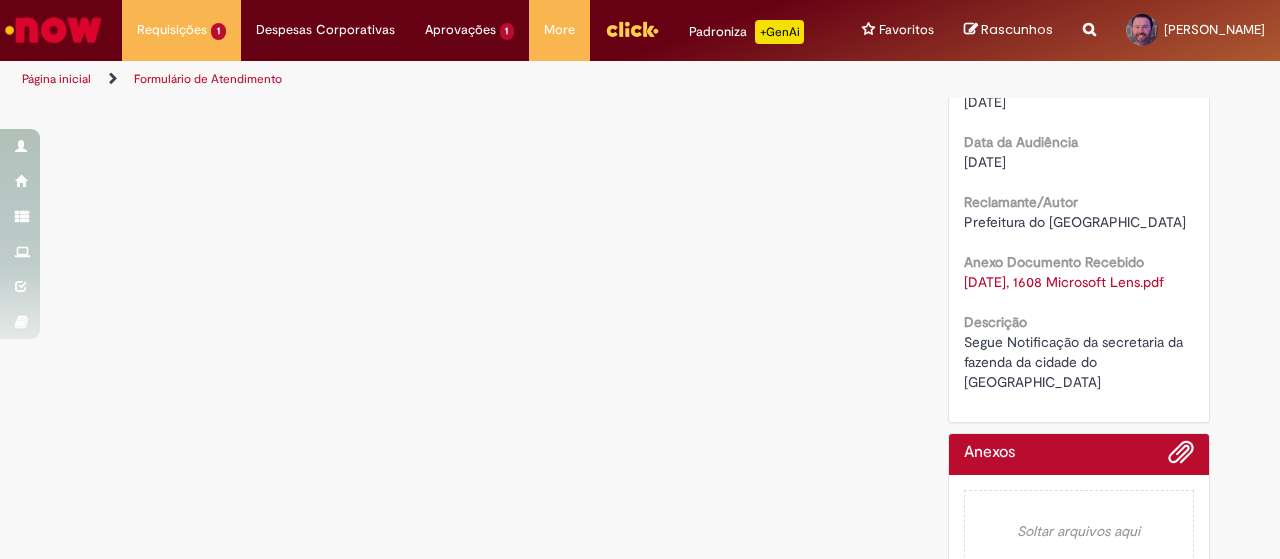 scroll, scrollTop: 754, scrollLeft: 0, axis: vertical 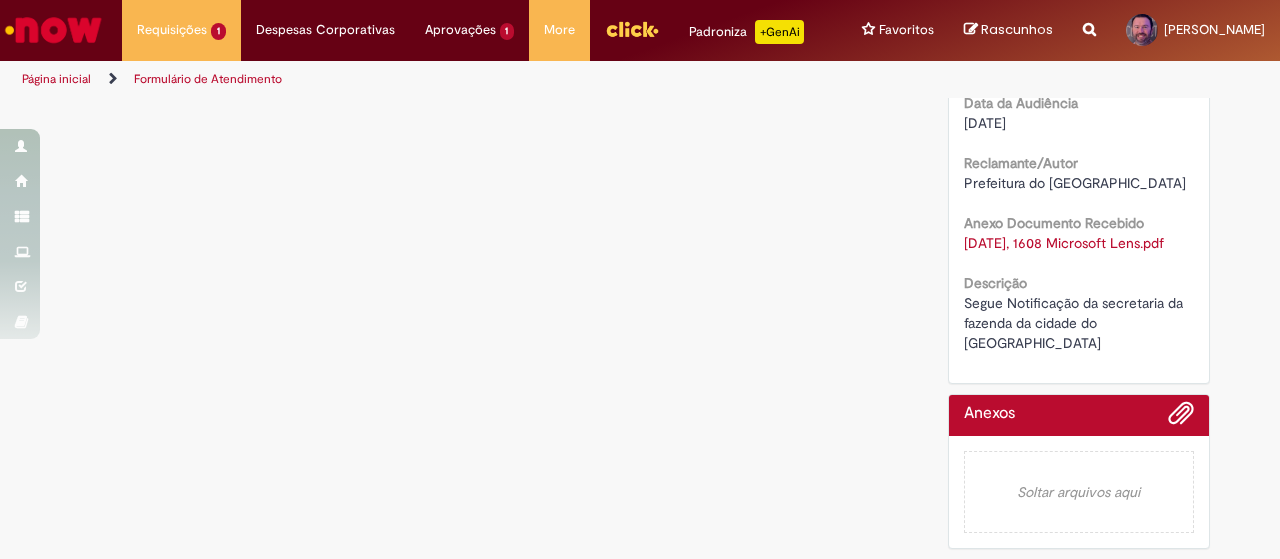 click on "Soltar arquivos aqui" at bounding box center (1079, 492) 